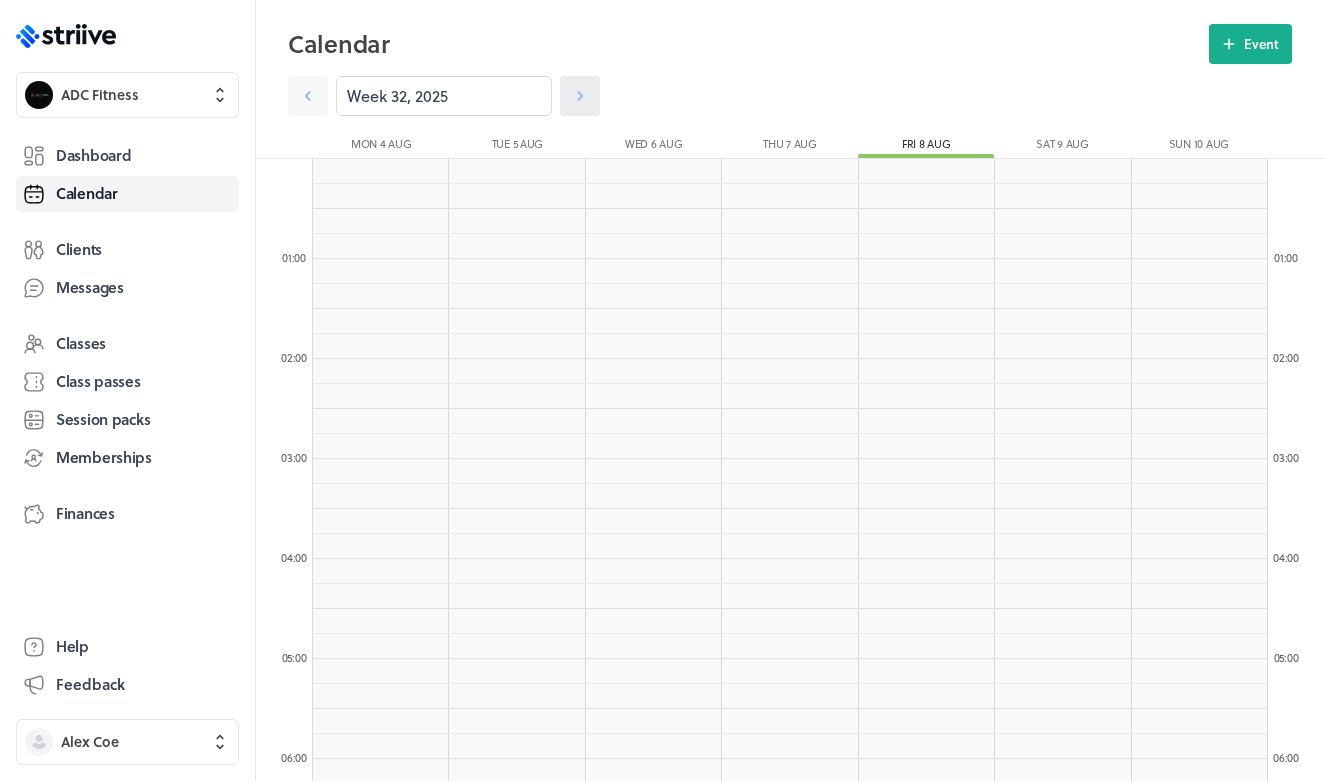 scroll, scrollTop: 1232, scrollLeft: 0, axis: vertical 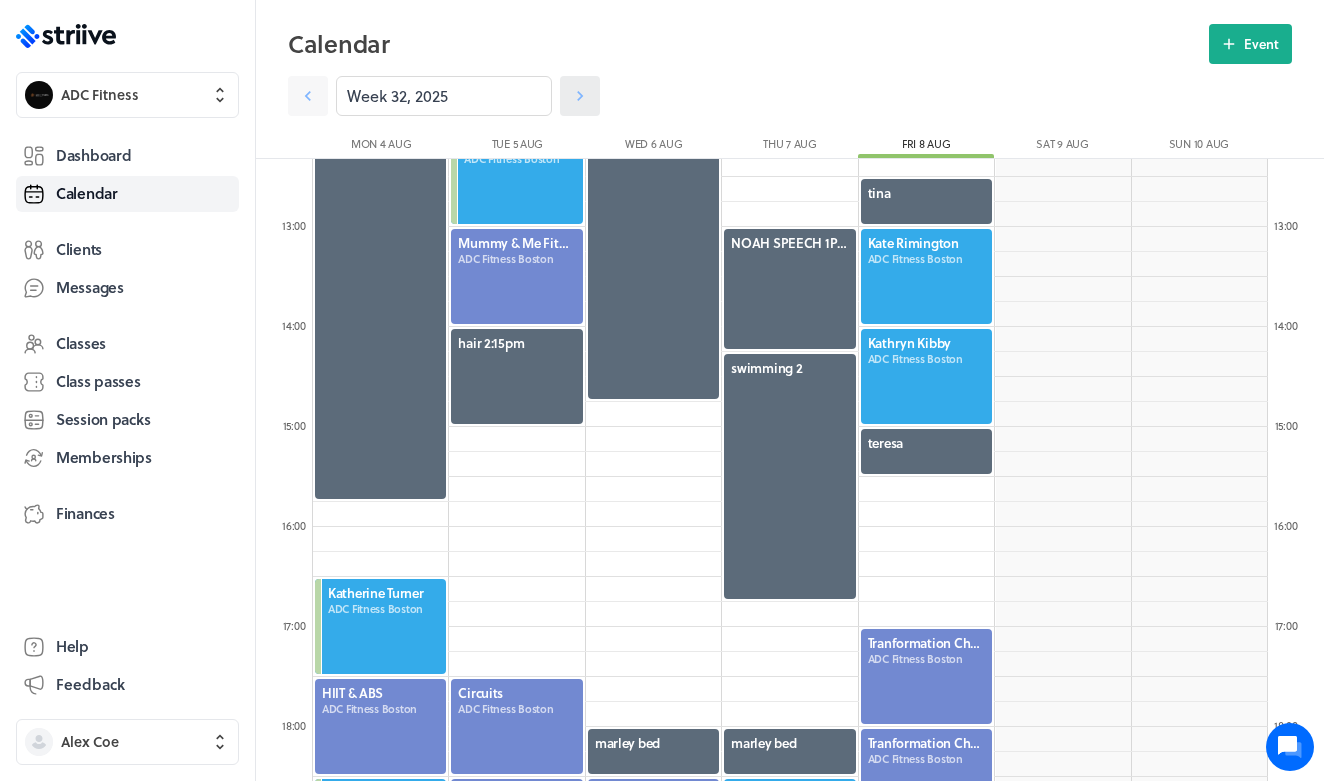 click 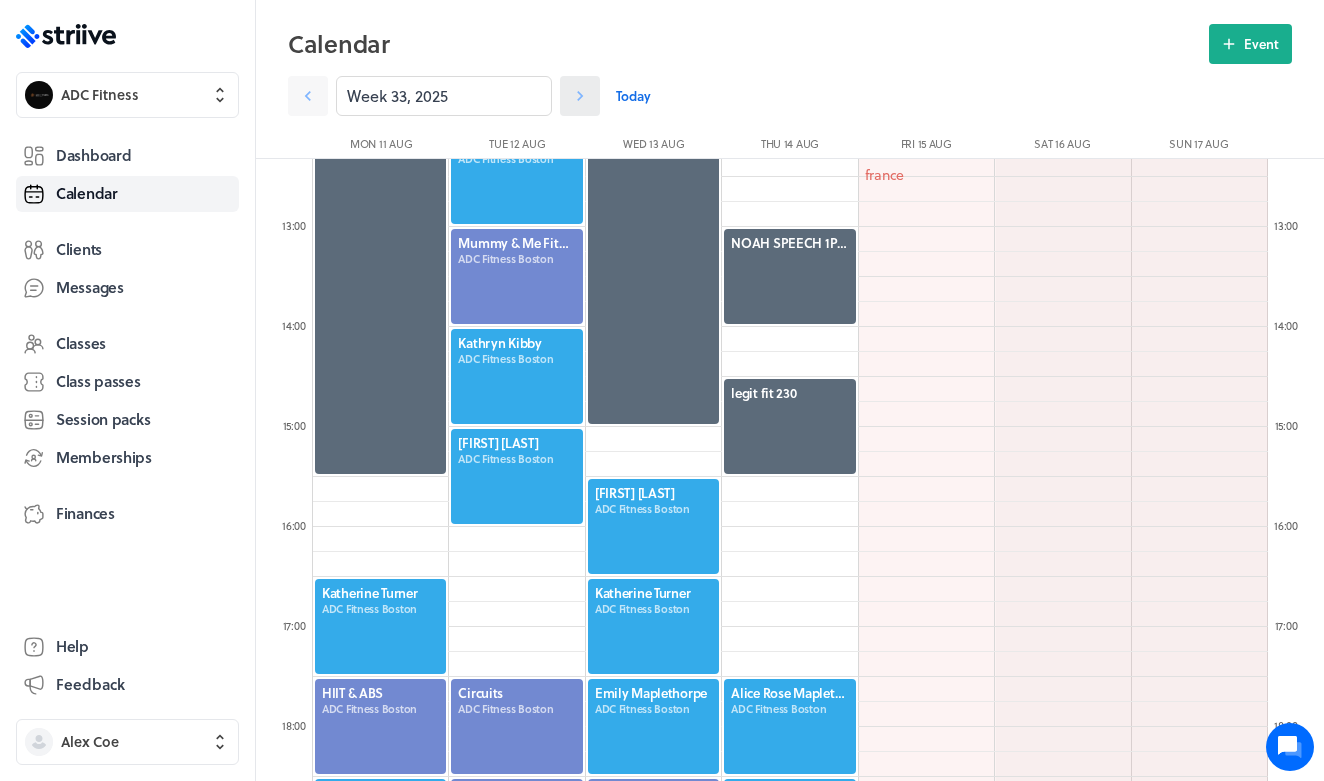 click 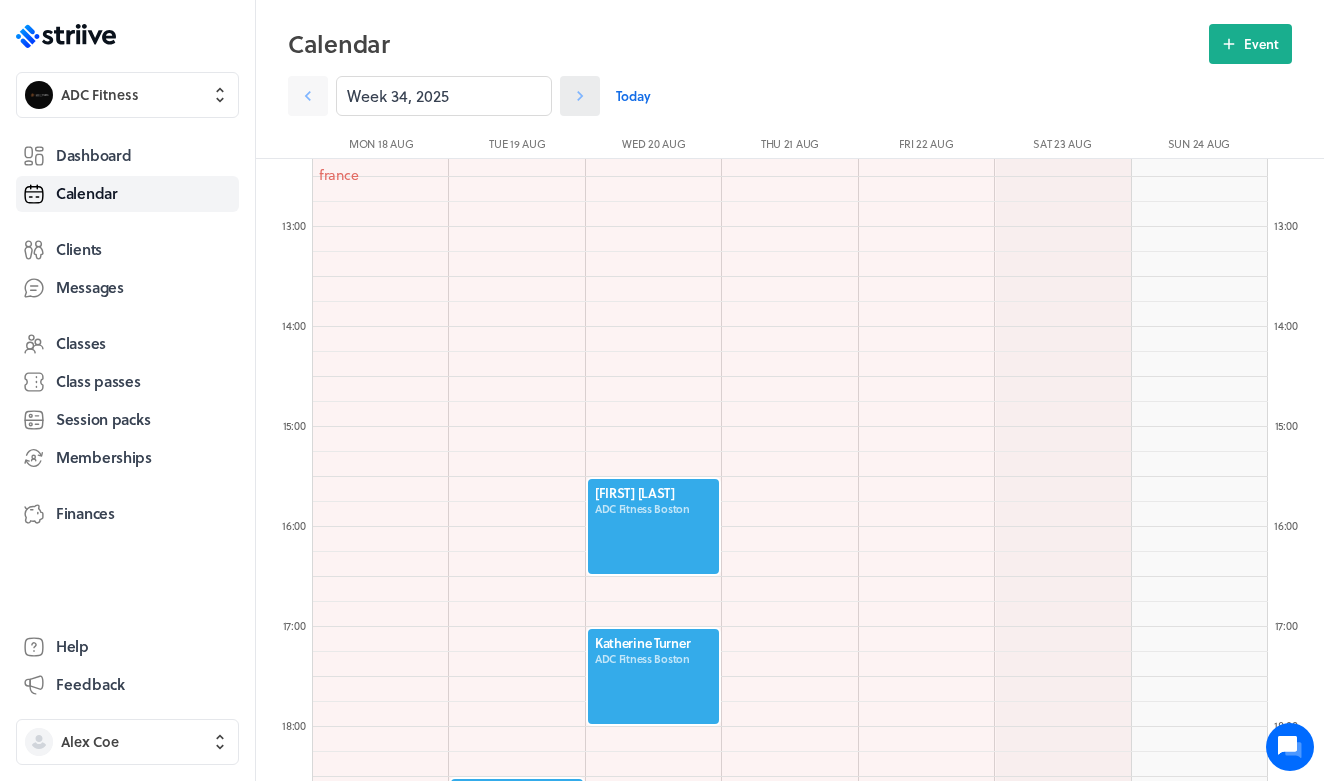 click 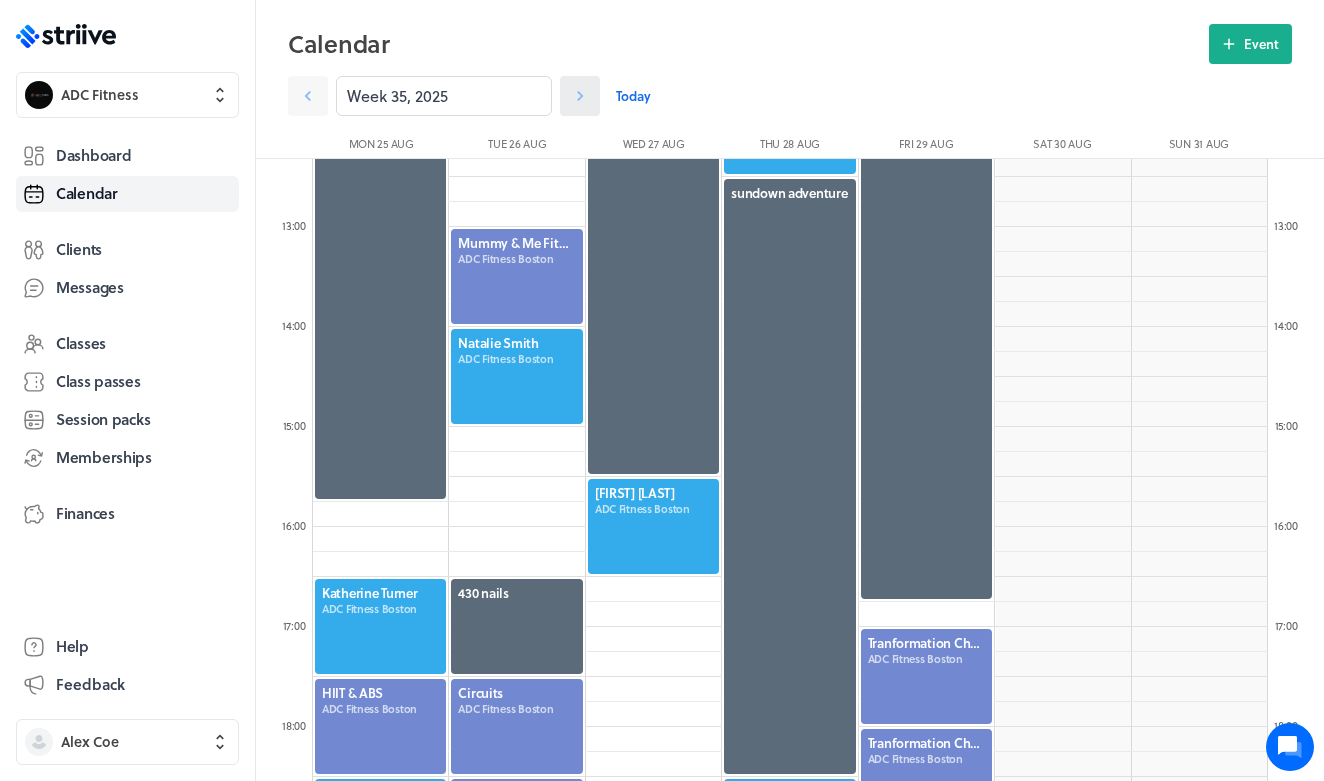 click 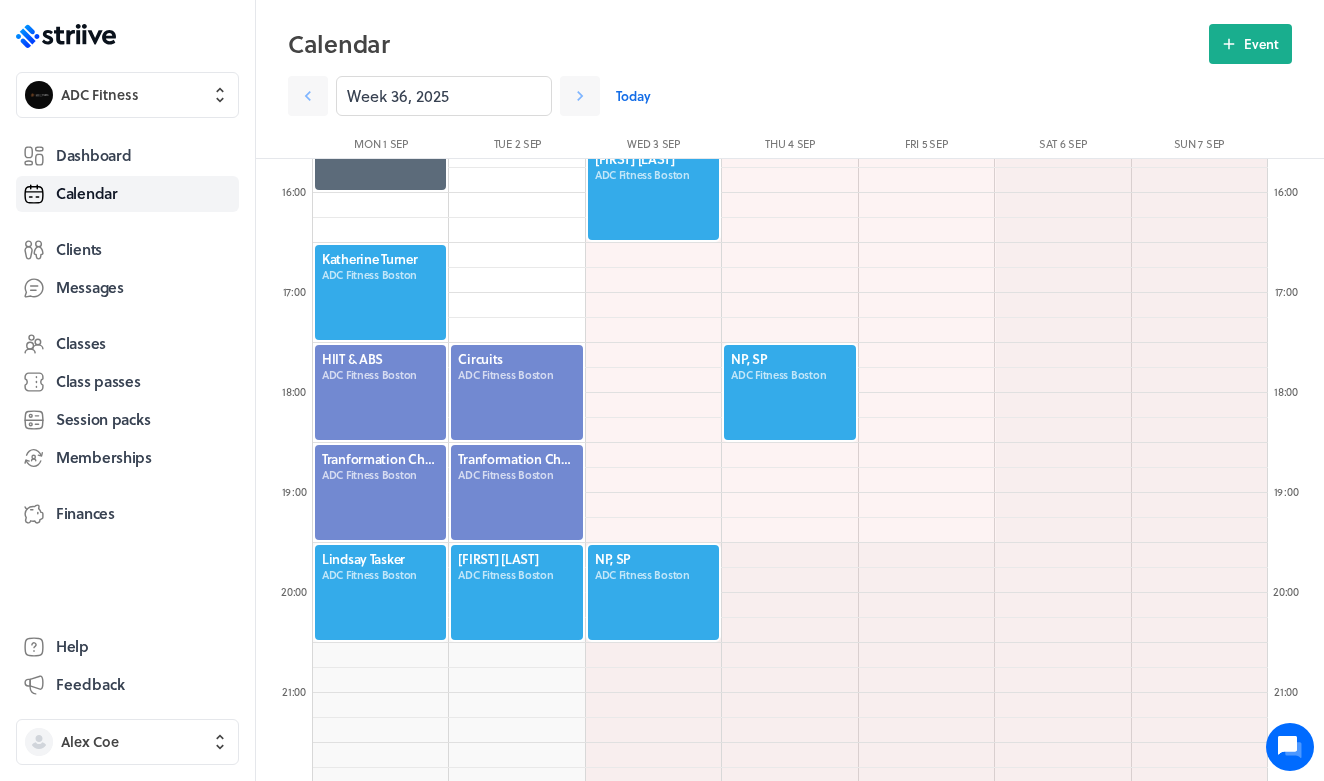 scroll, scrollTop: 1584, scrollLeft: 0, axis: vertical 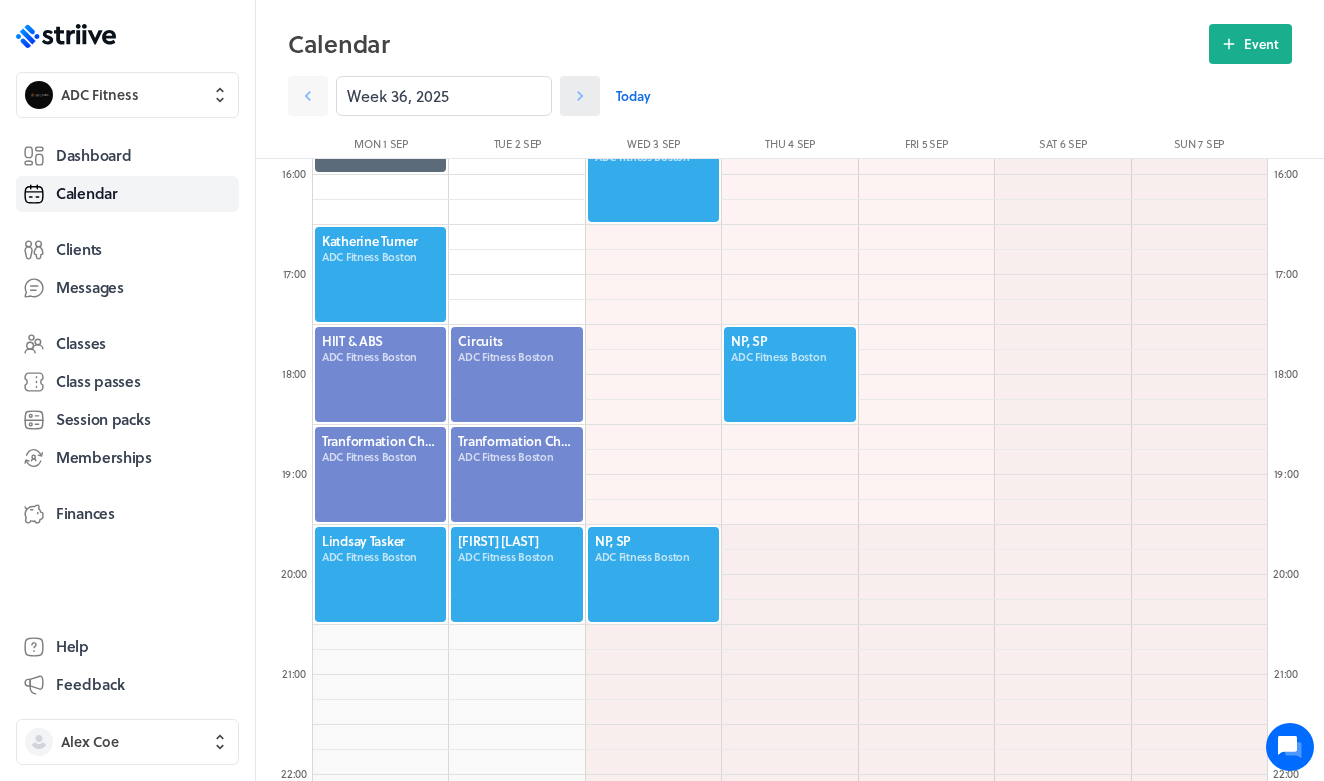 click 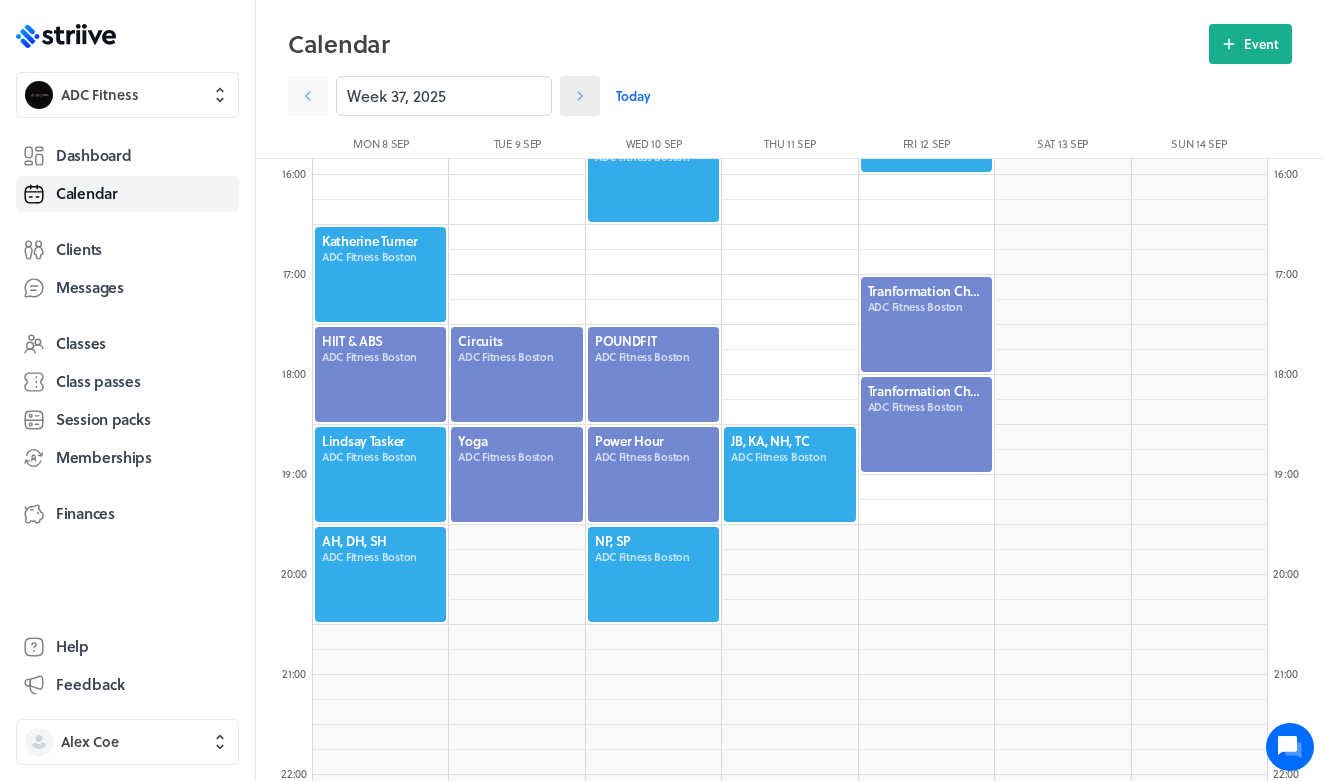 click 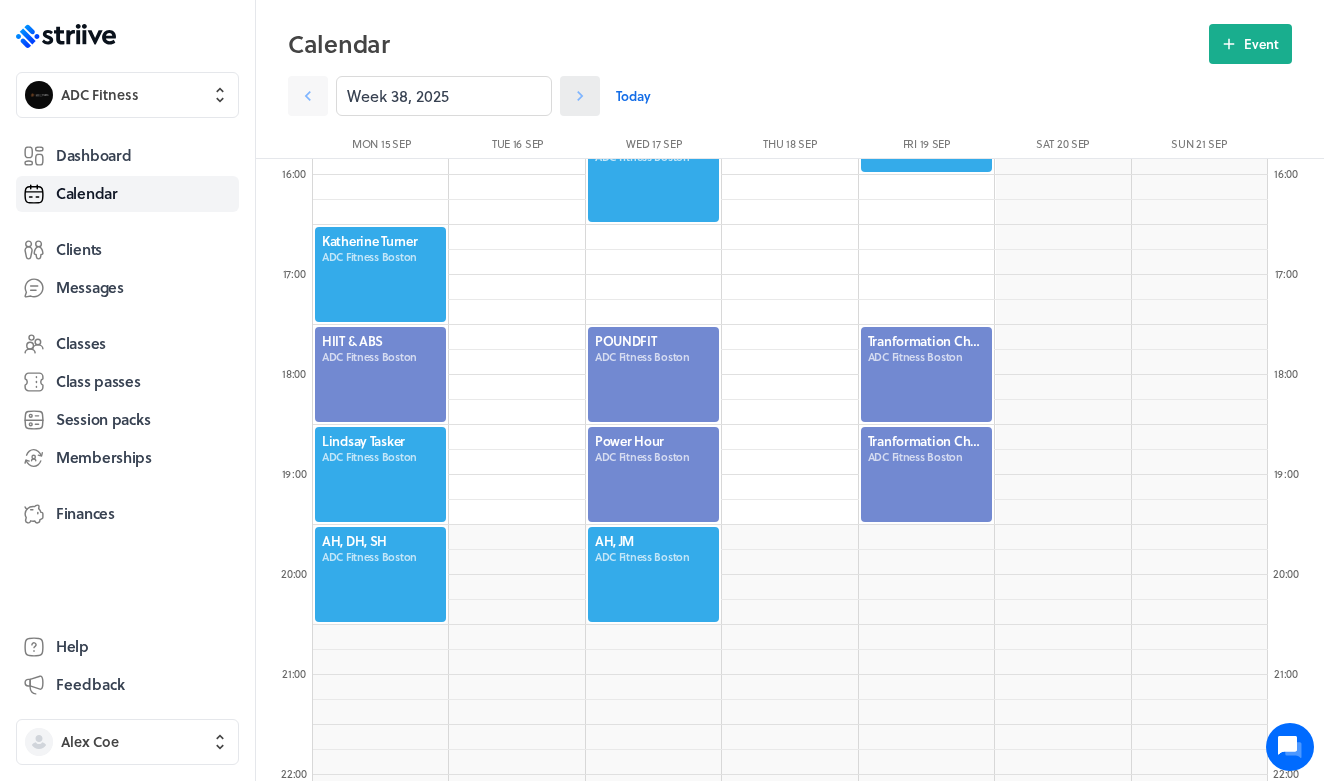click 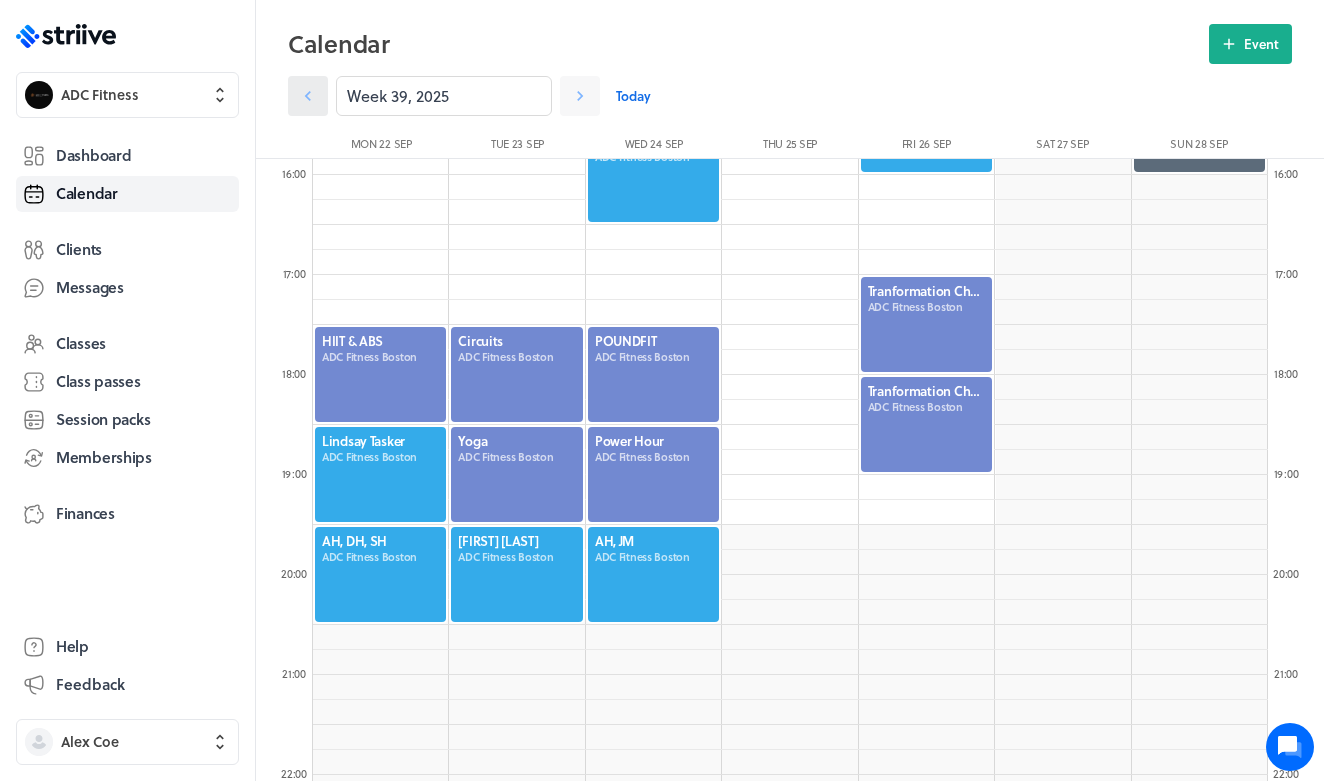 click 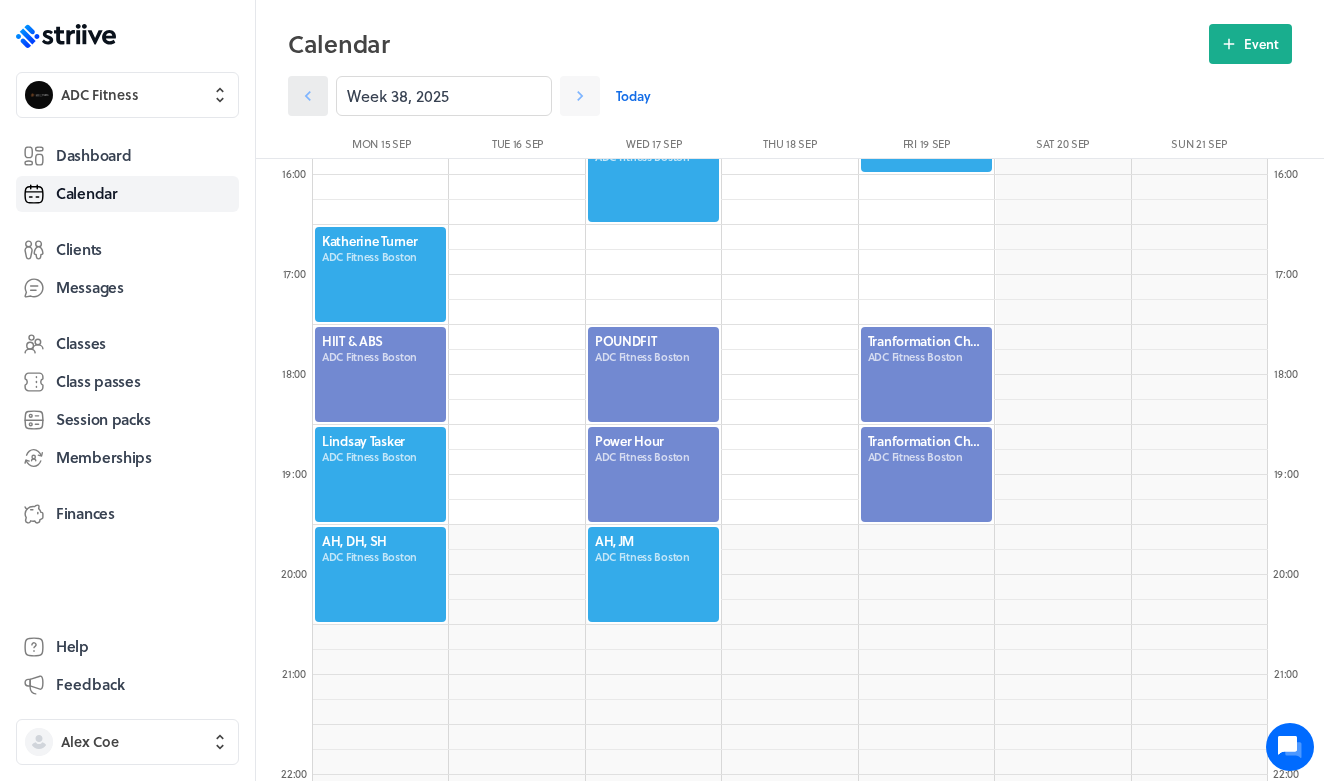 click 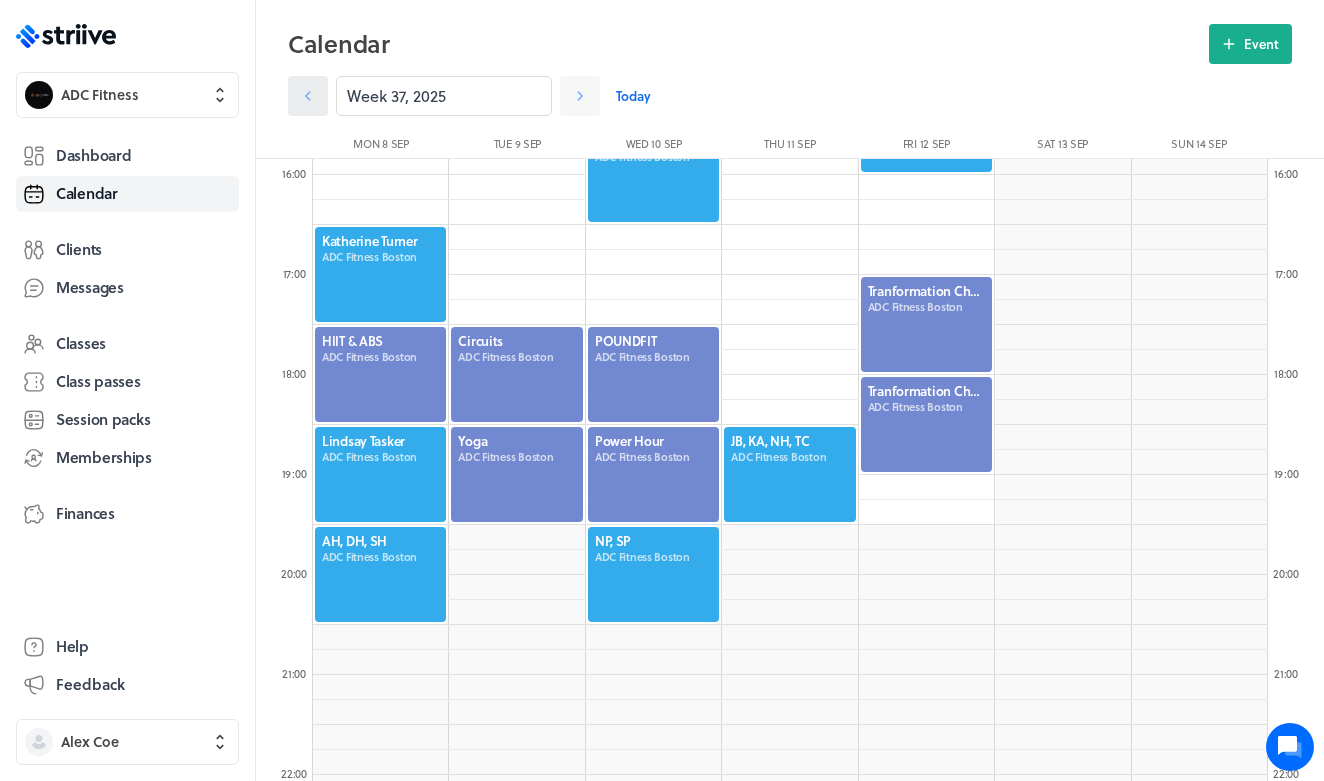 click 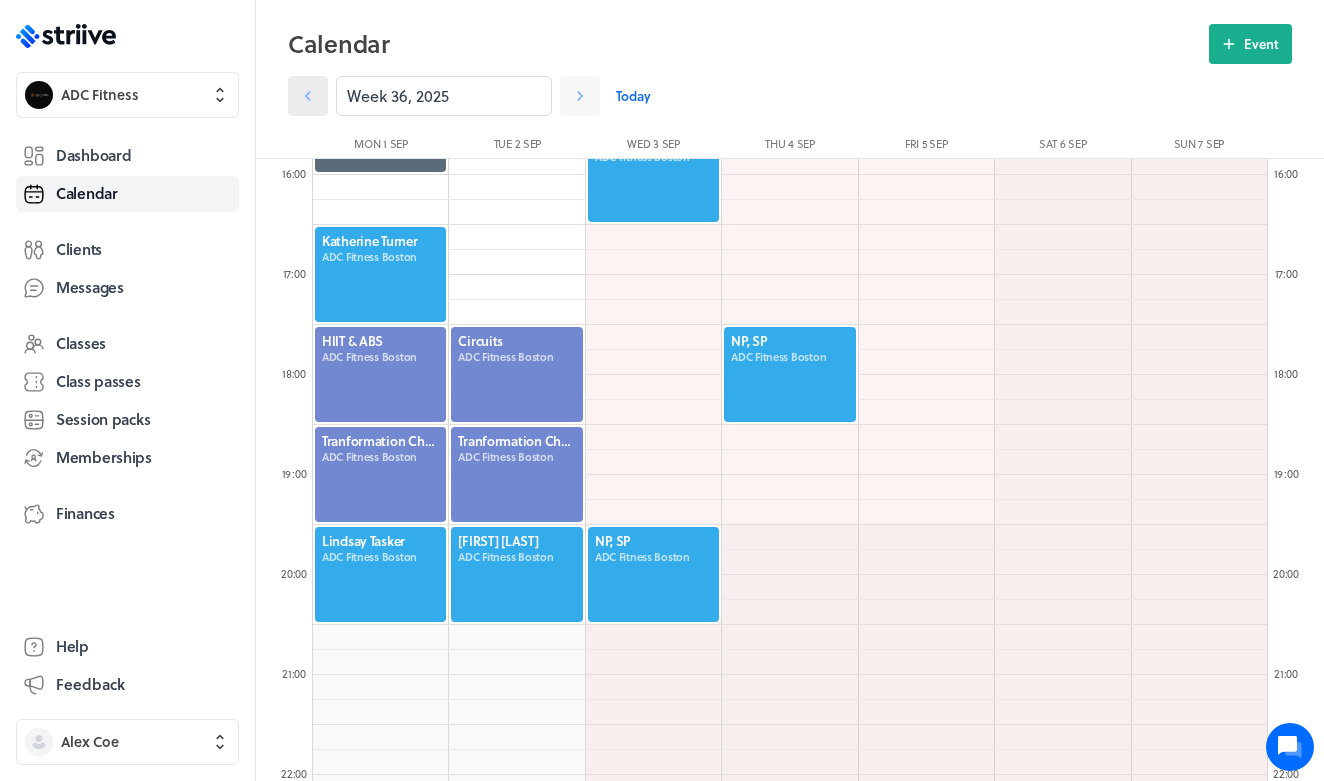 click 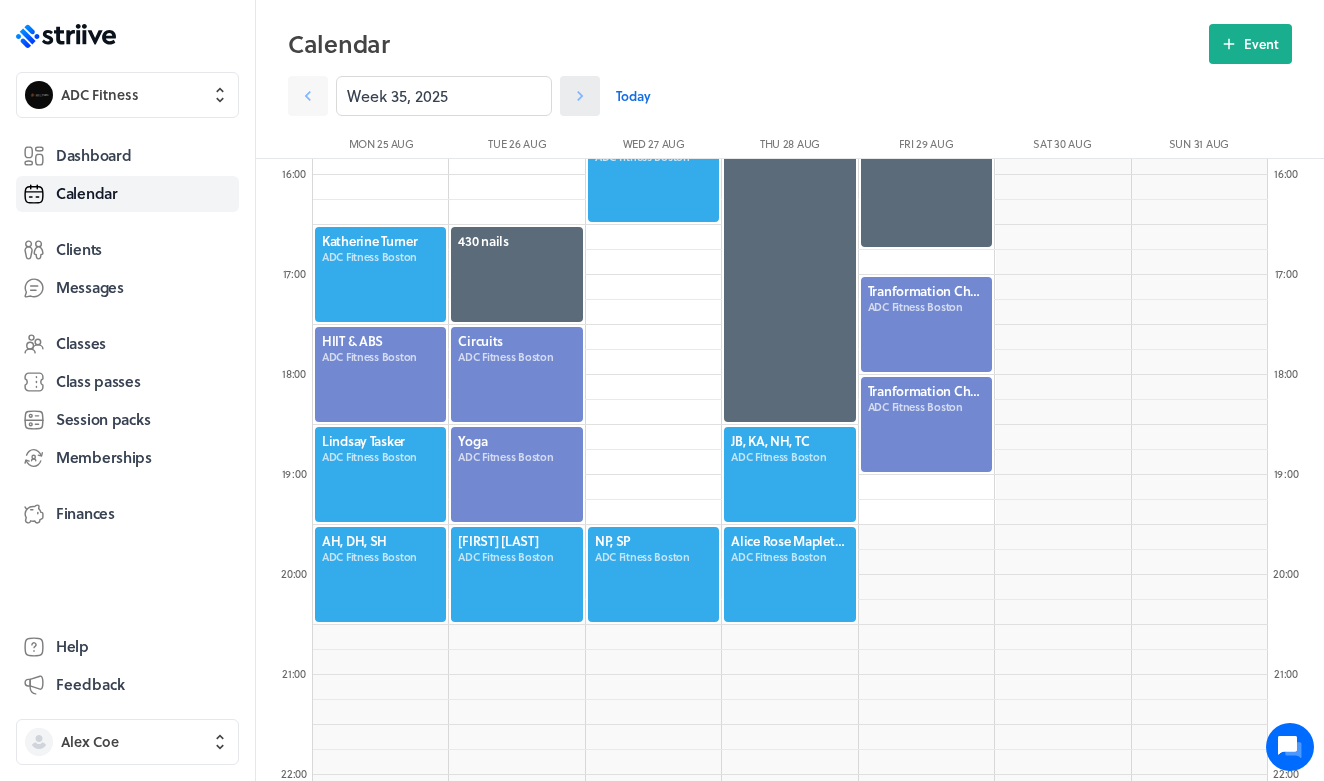 click 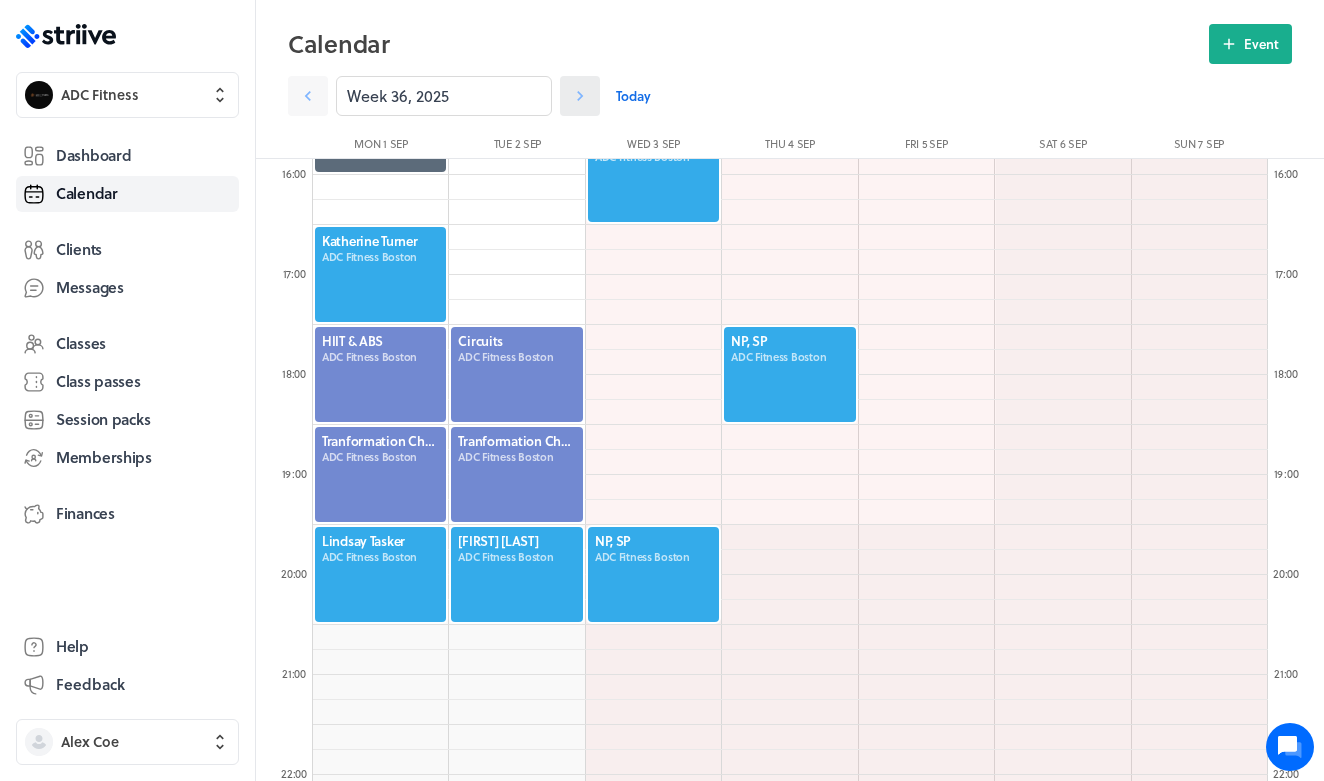 click 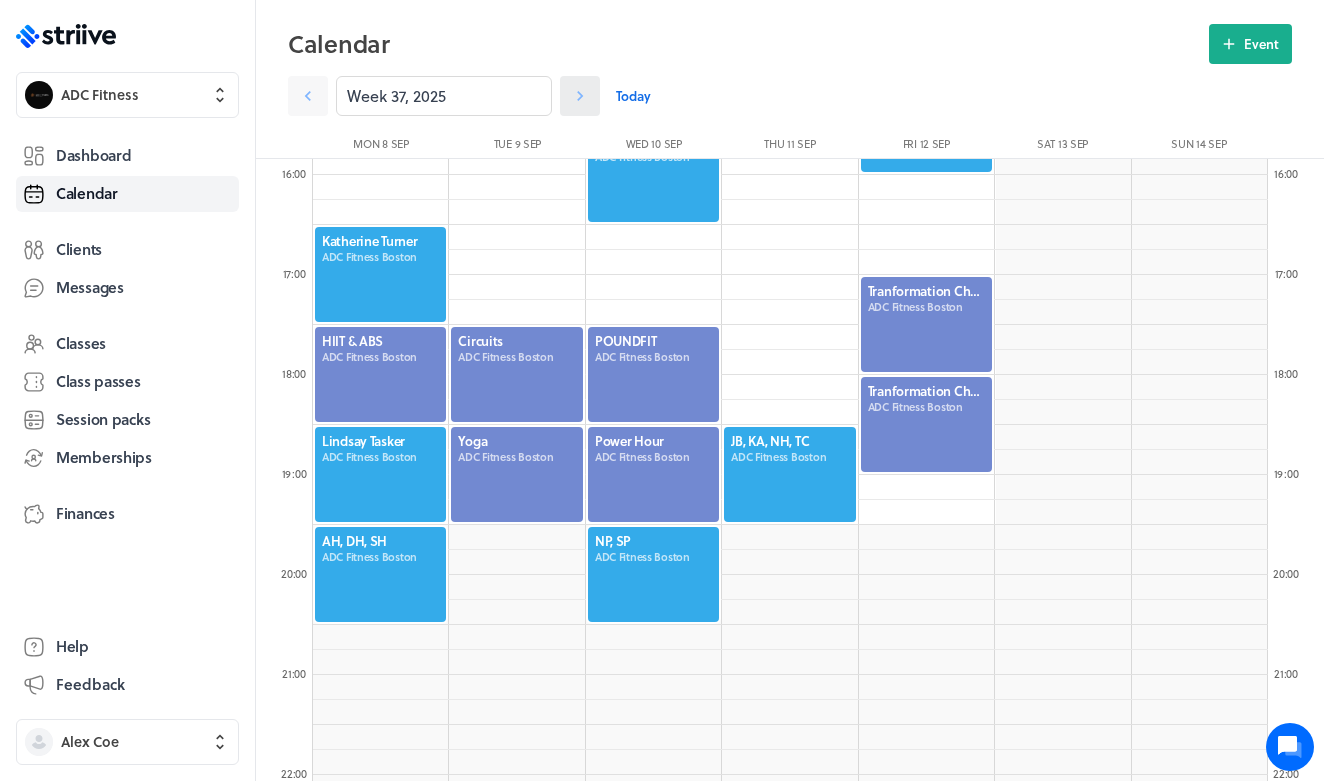 click 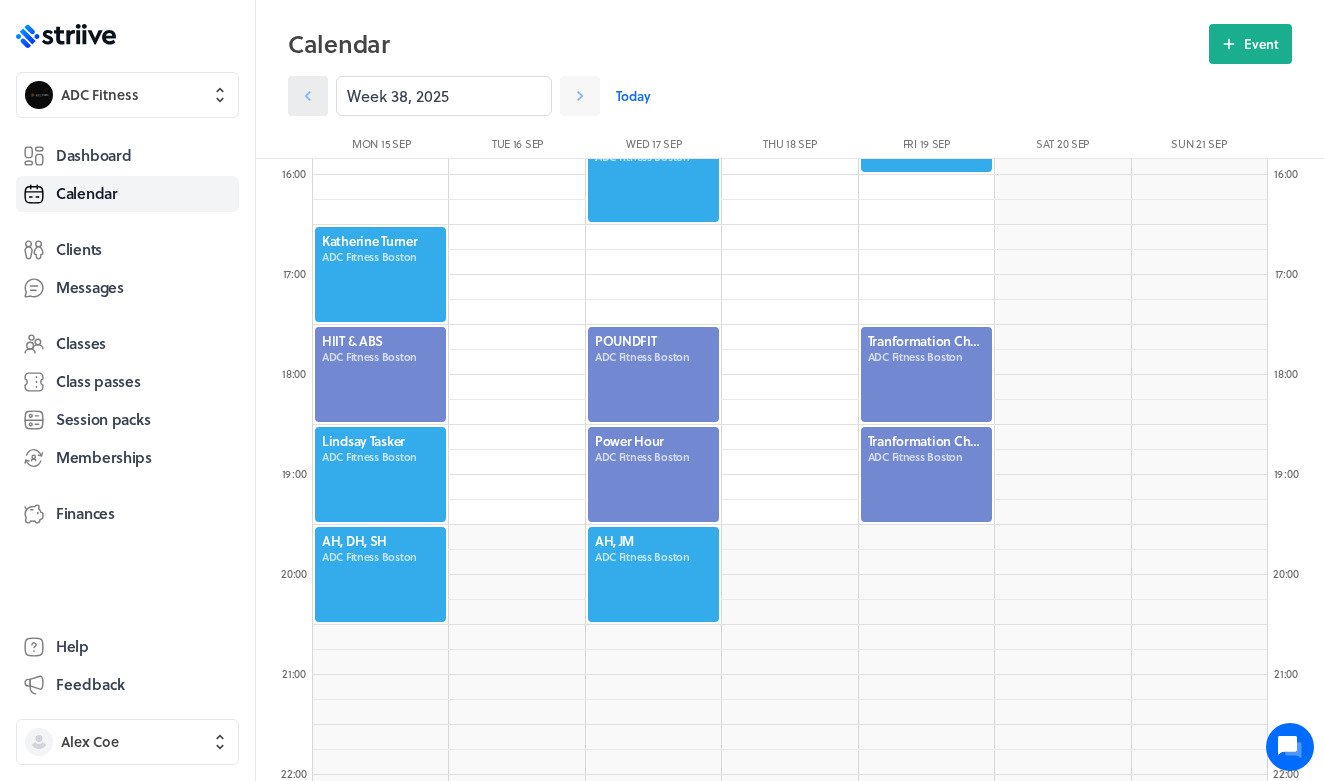 click 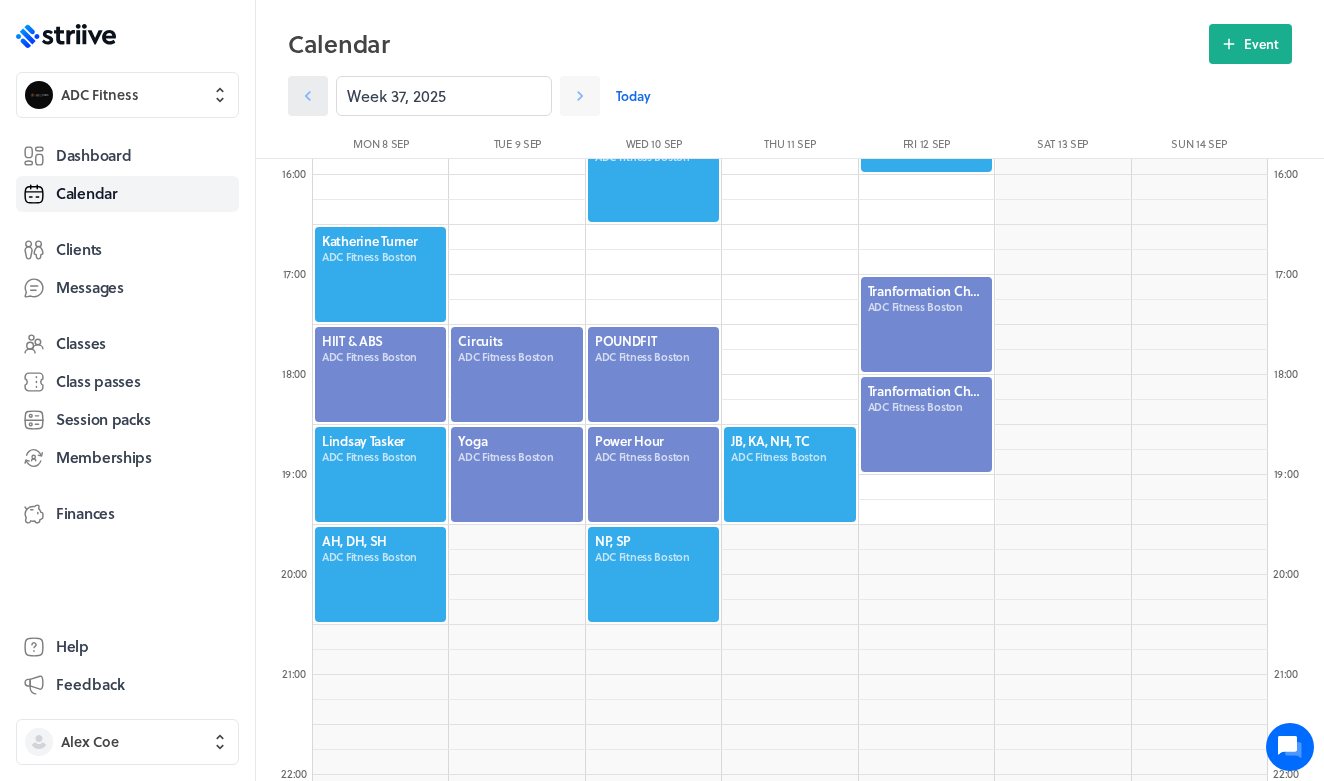 click 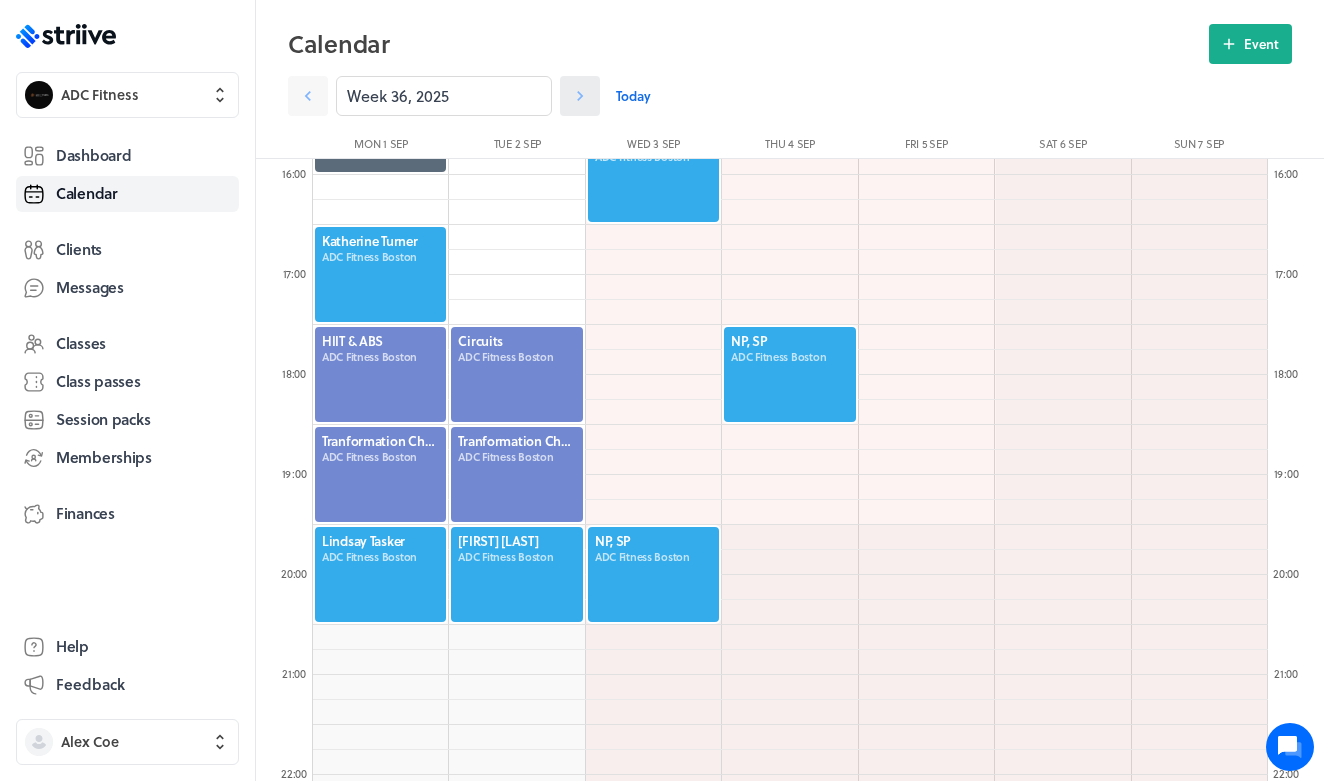 click at bounding box center (580, 96) 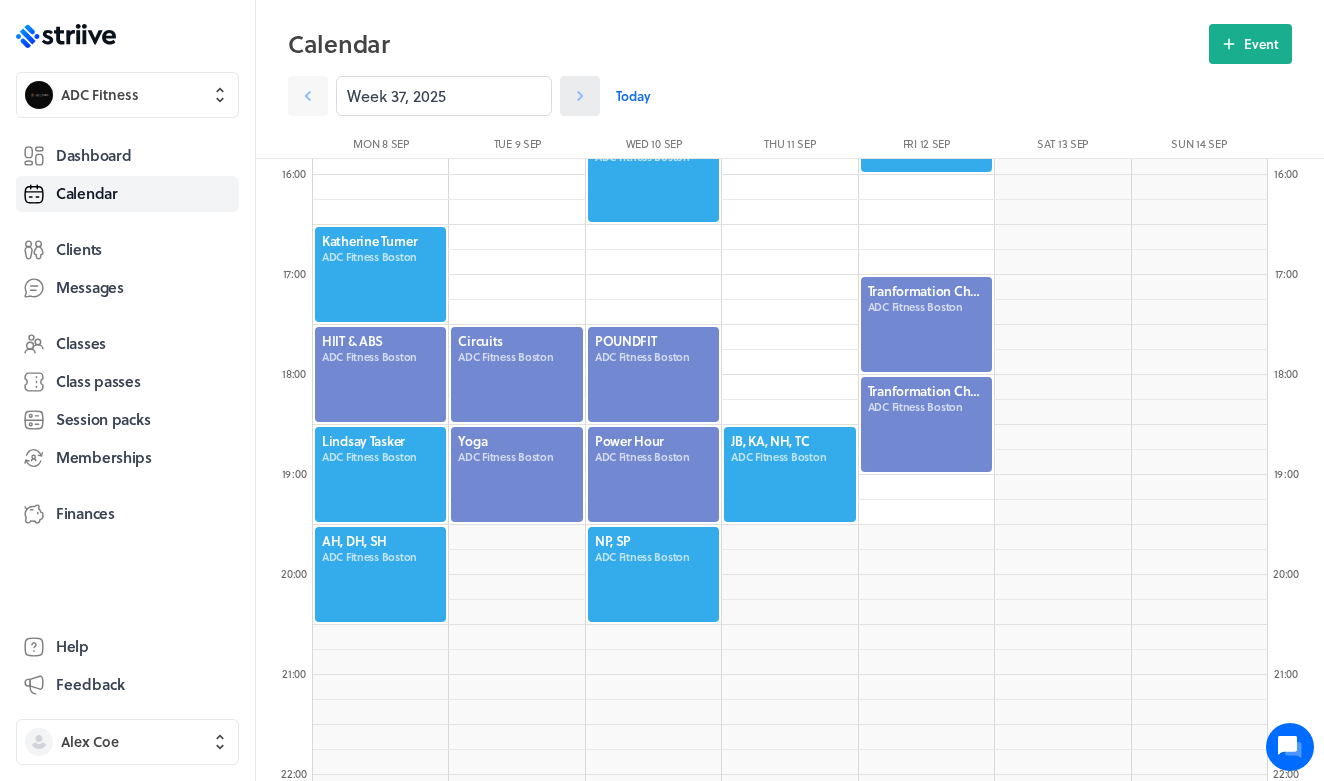 click at bounding box center (580, 96) 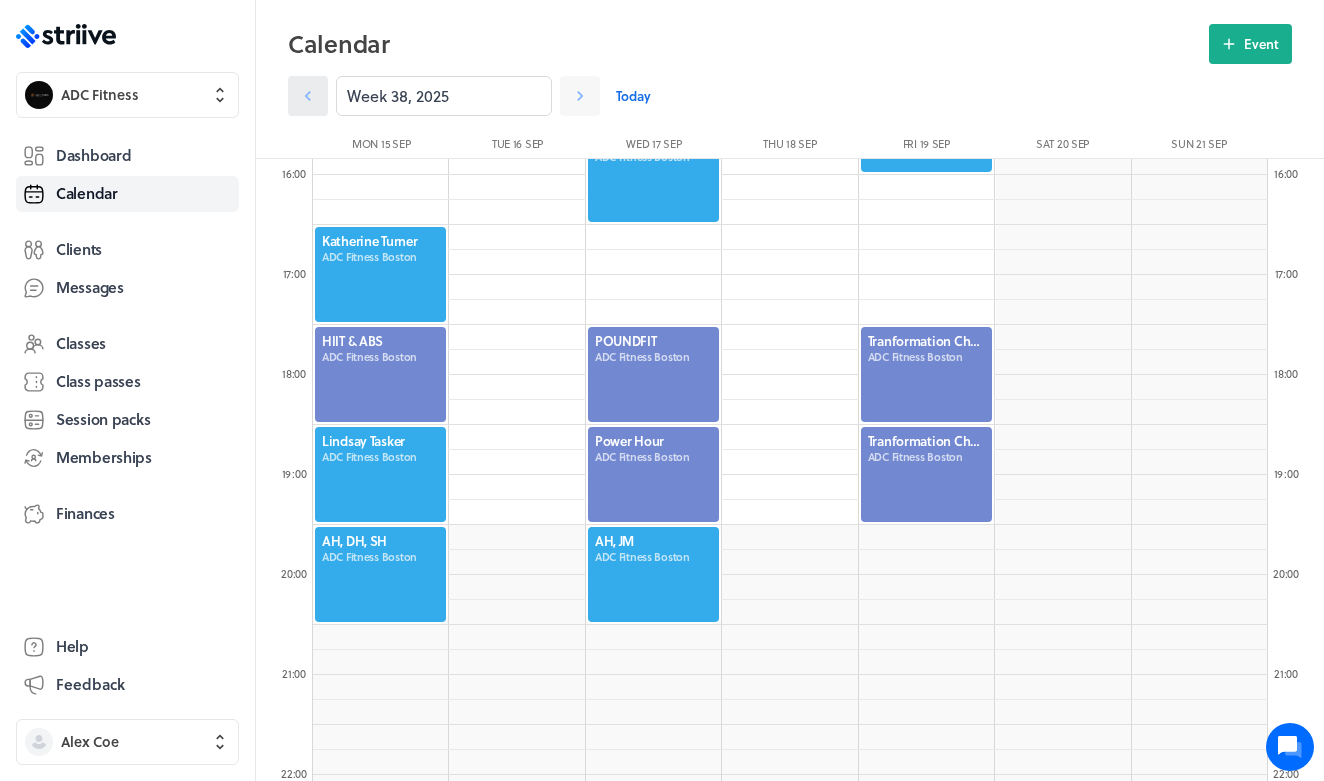 click at bounding box center (308, 96) 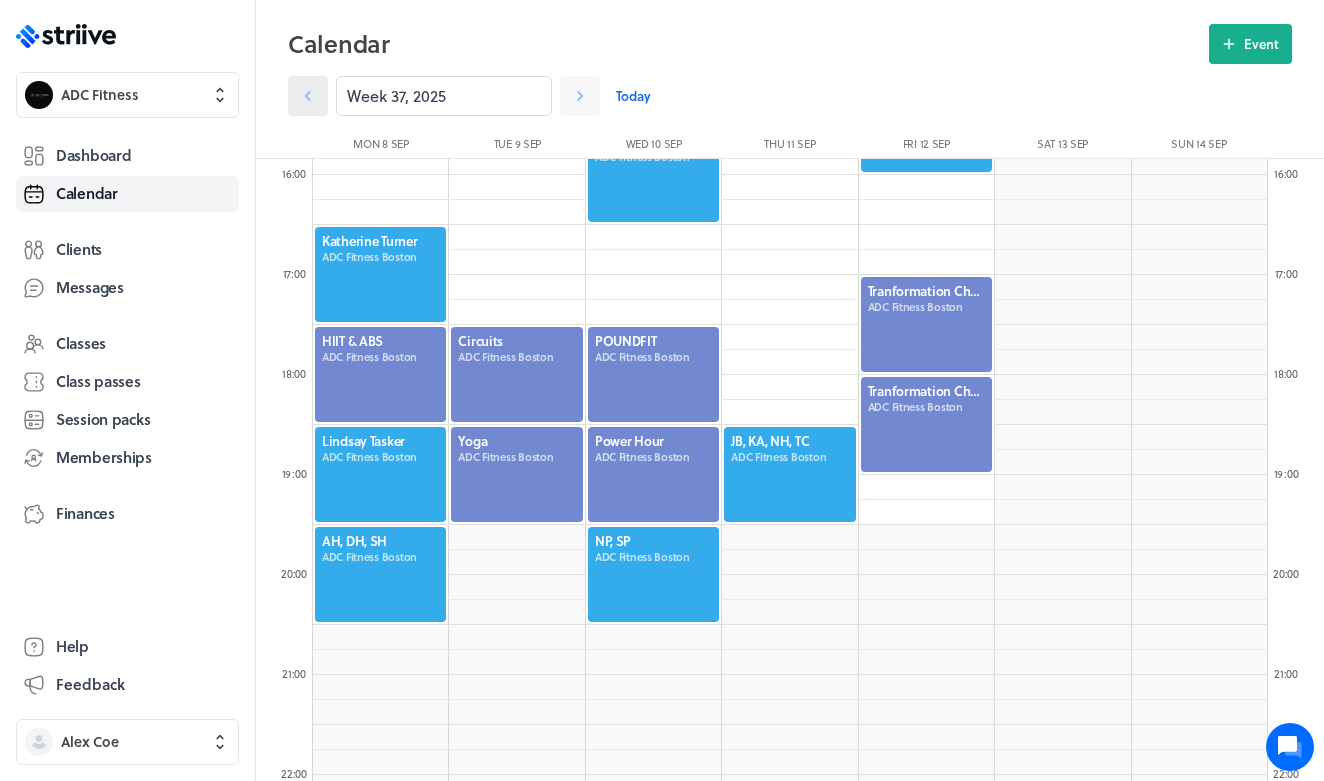 click 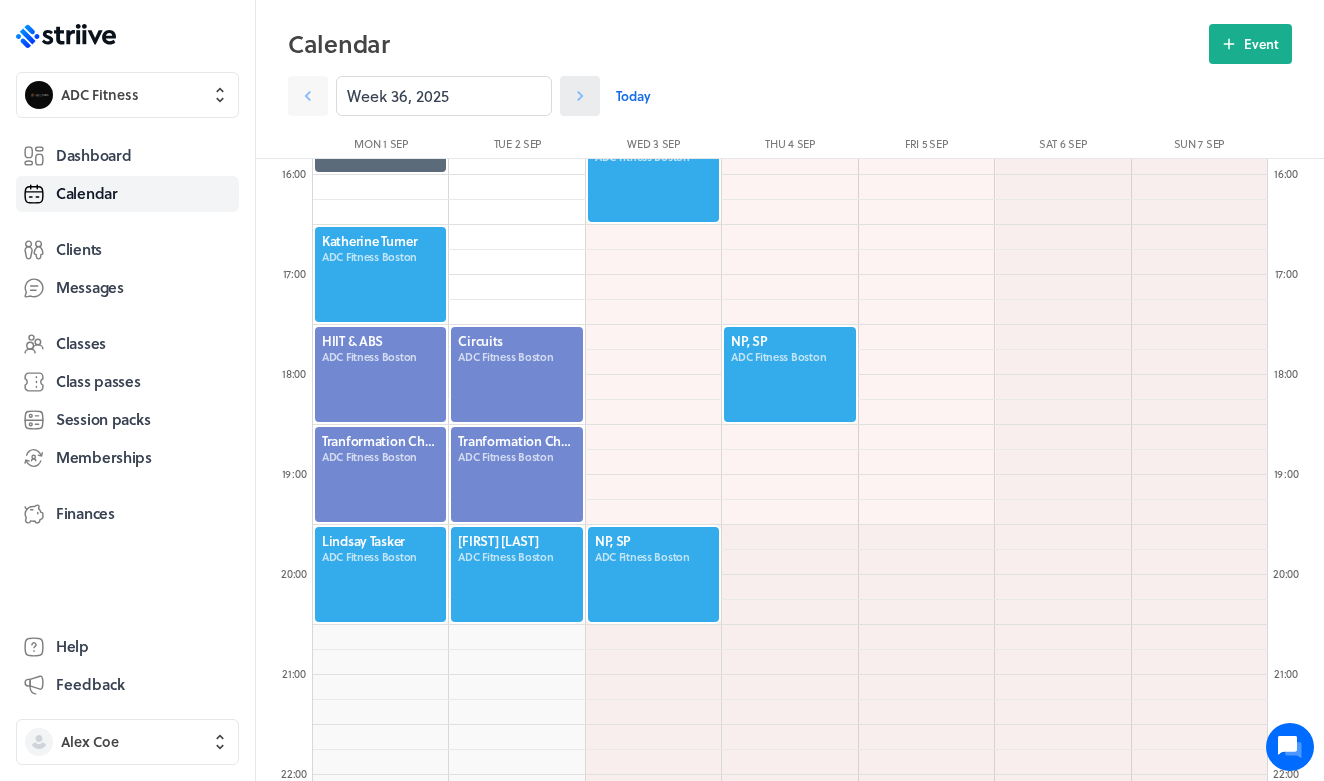 click 